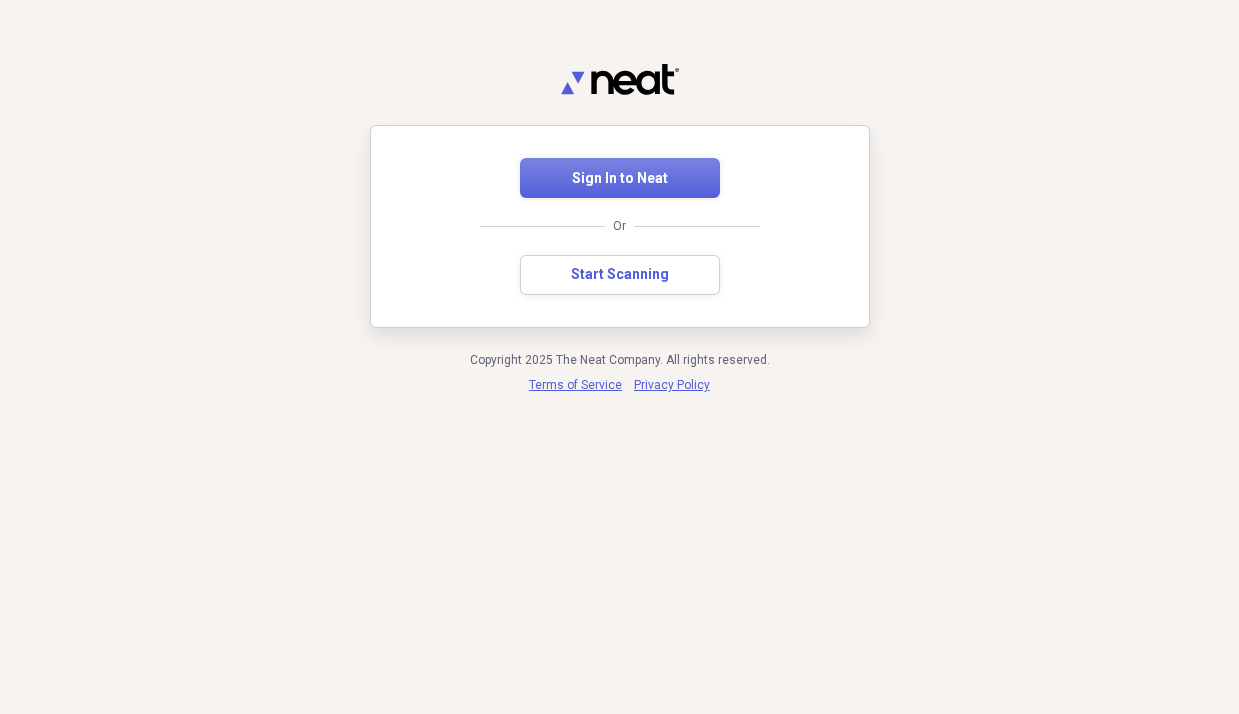 scroll, scrollTop: 0, scrollLeft: 0, axis: both 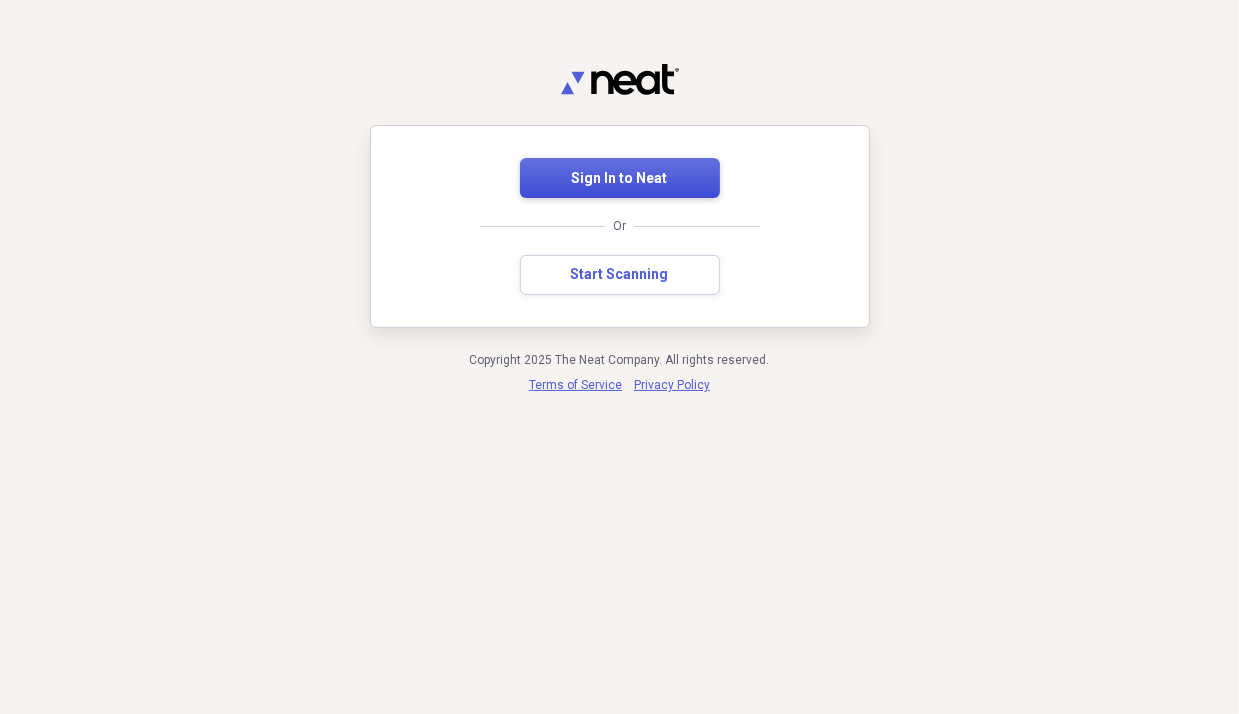 drag, startPoint x: 589, startPoint y: 173, endPoint x: 587, endPoint y: 186, distance: 13.152946 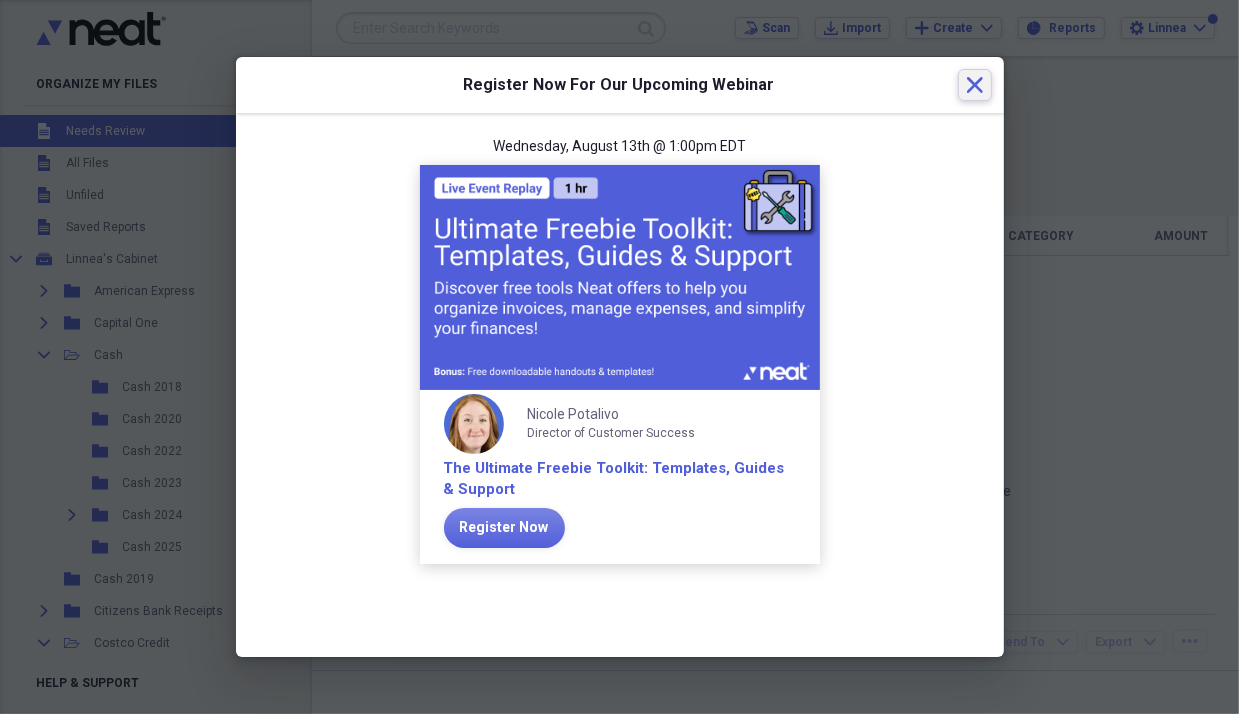 click 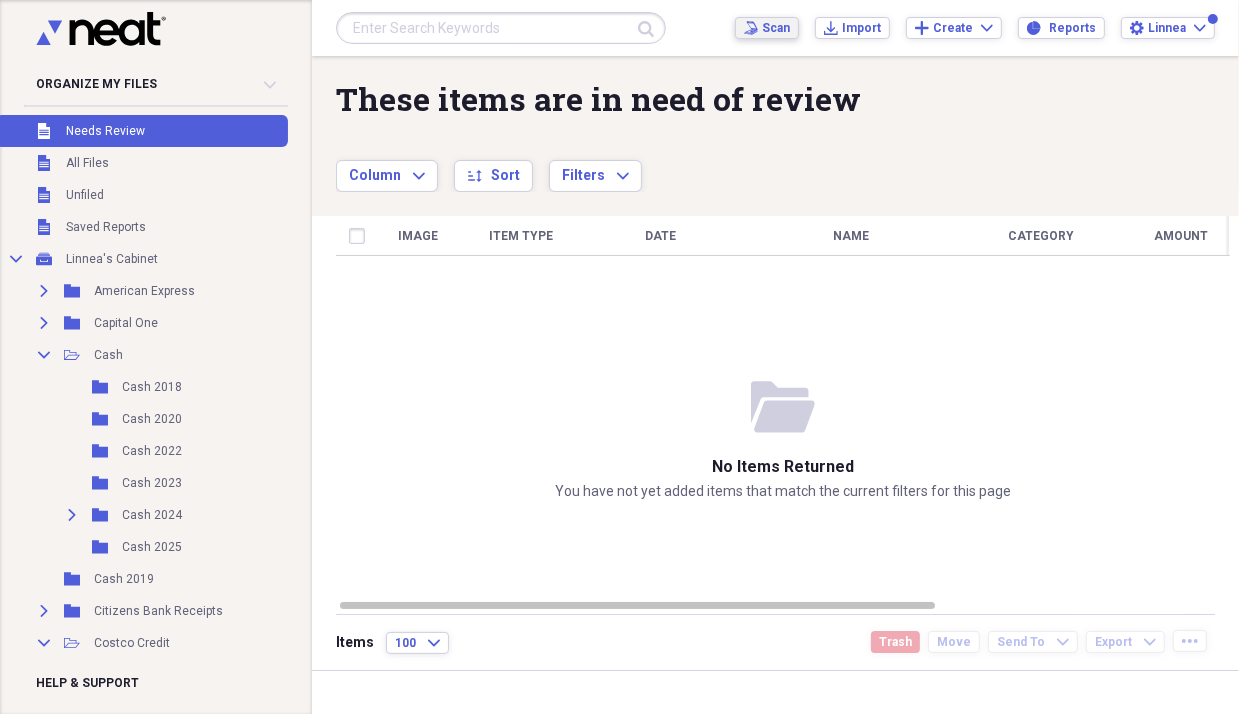 click on "Scan" at bounding box center (776, 28) 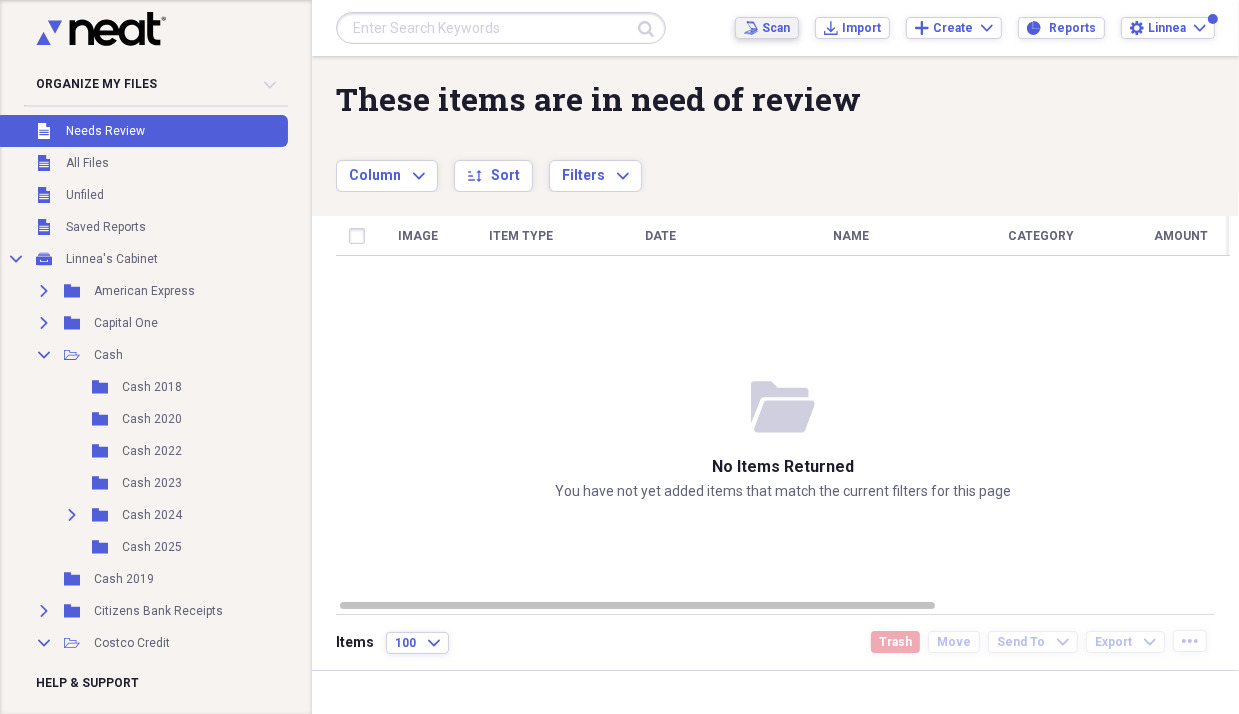 click on "Scan" at bounding box center (776, 28) 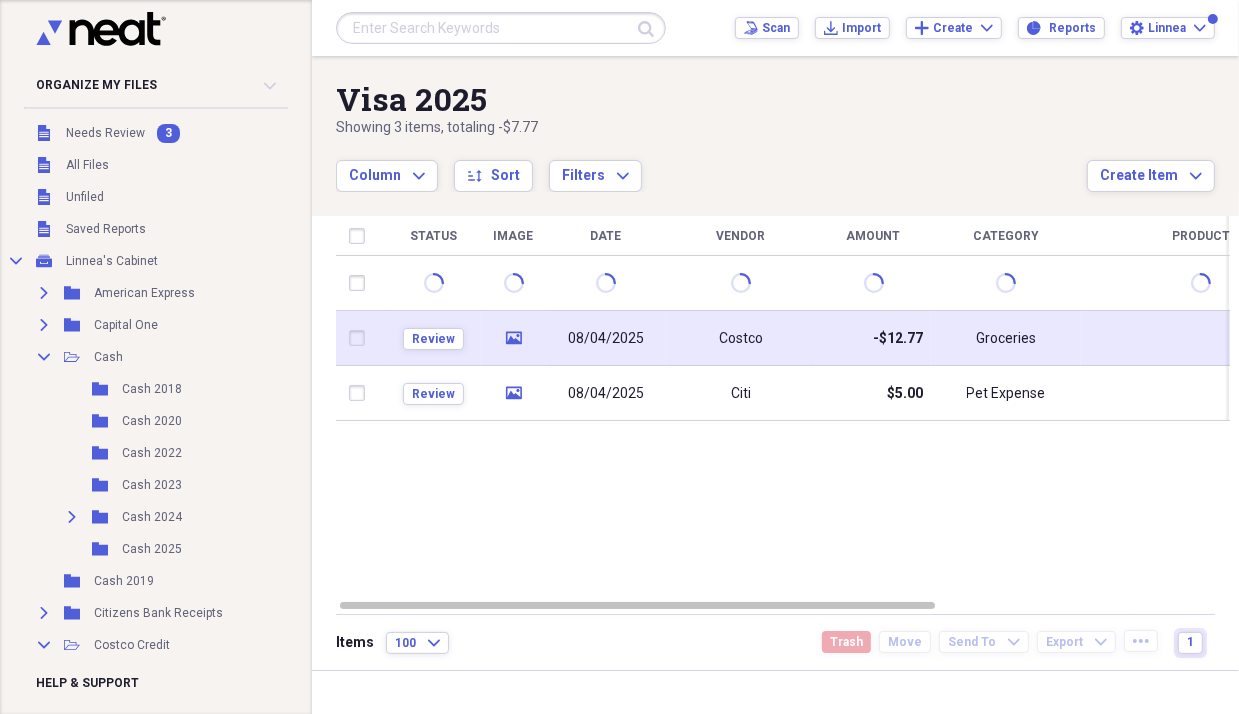 click on "Costco" at bounding box center (741, 338) 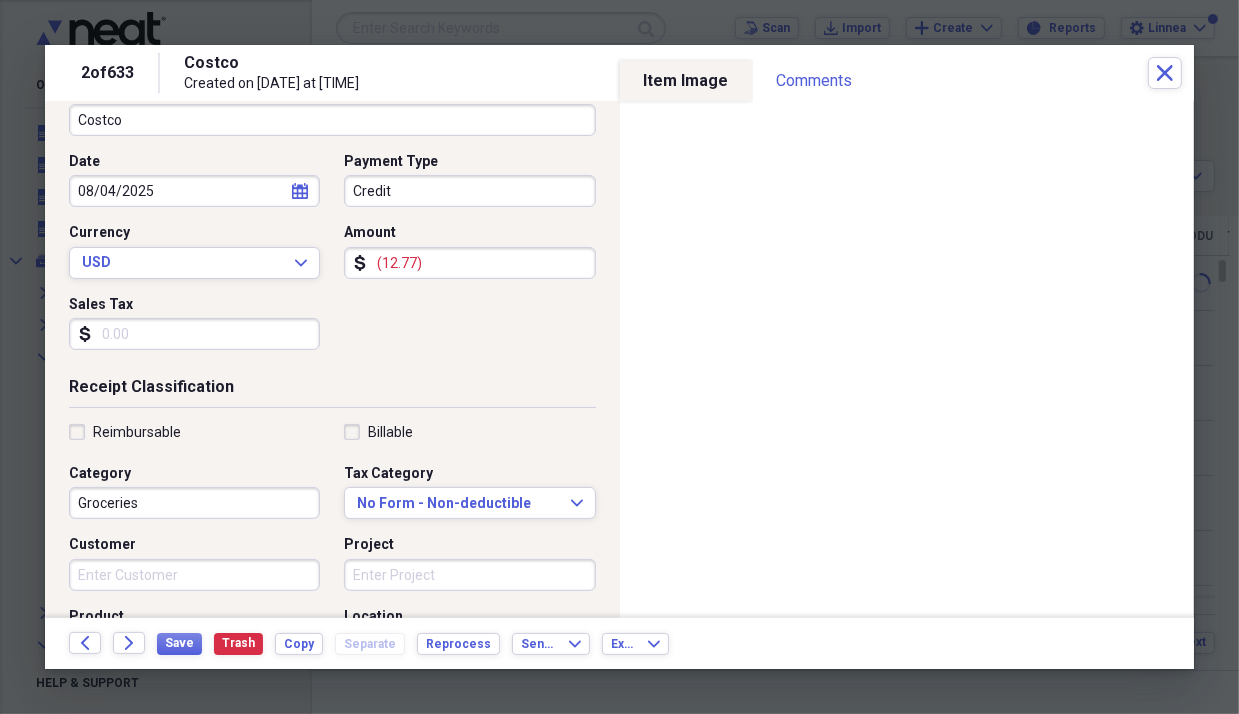 scroll, scrollTop: 232, scrollLeft: 0, axis: vertical 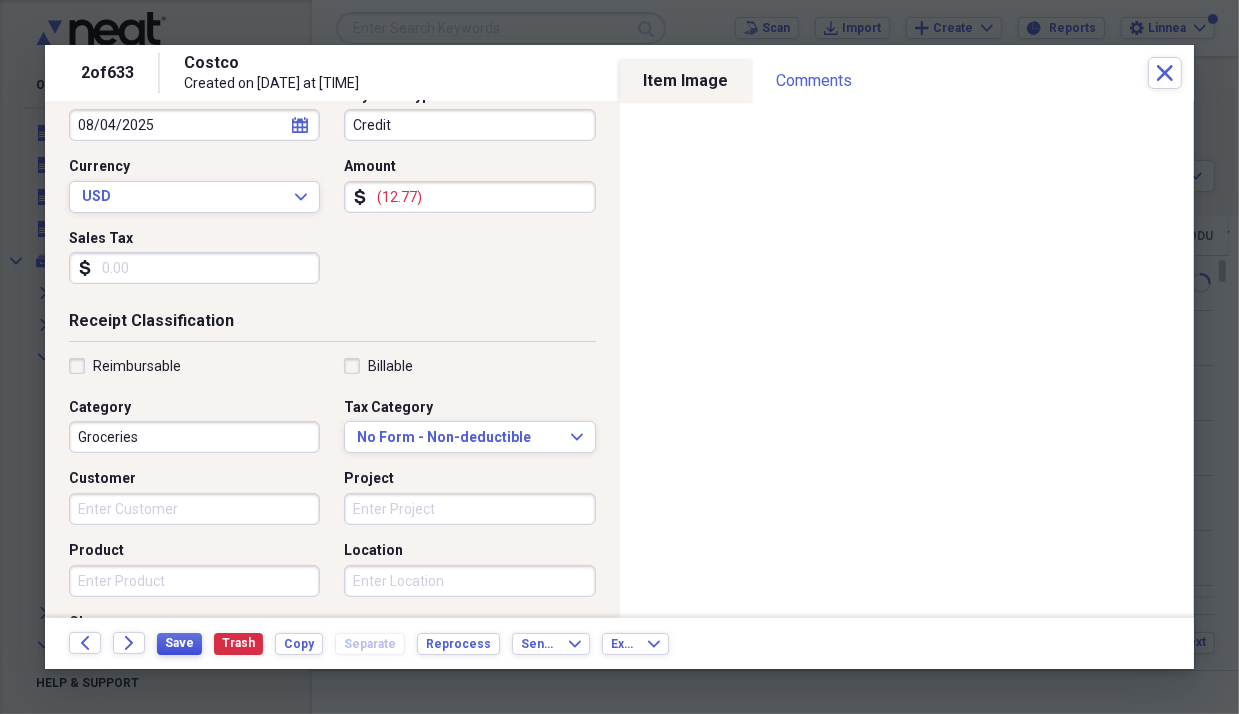 click on "Save" at bounding box center (179, 643) 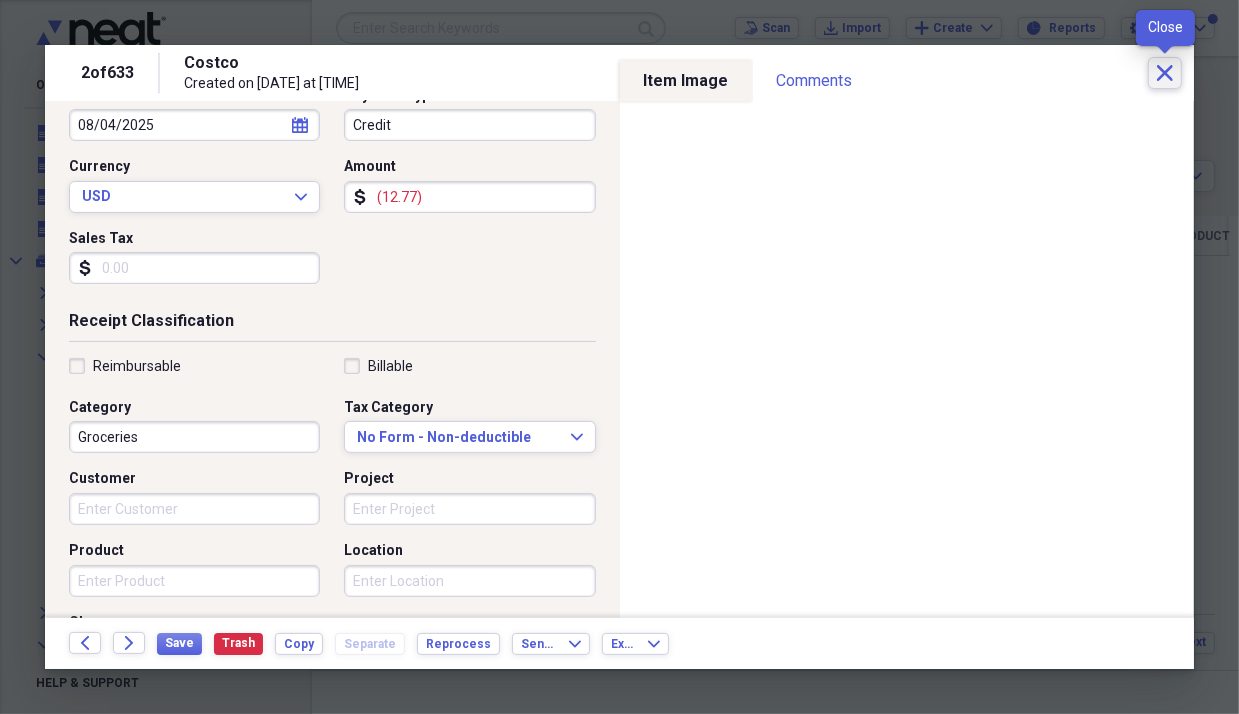 click on "Close" 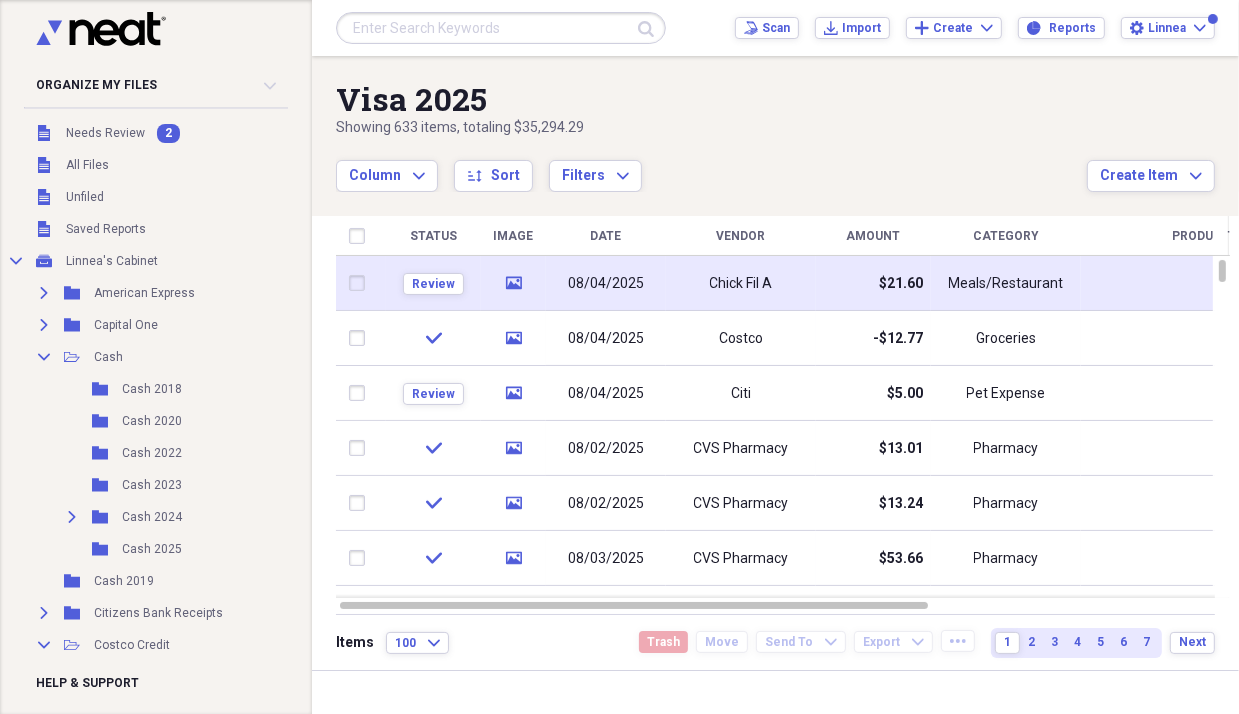 click on "Chick Fil A" at bounding box center [741, 283] 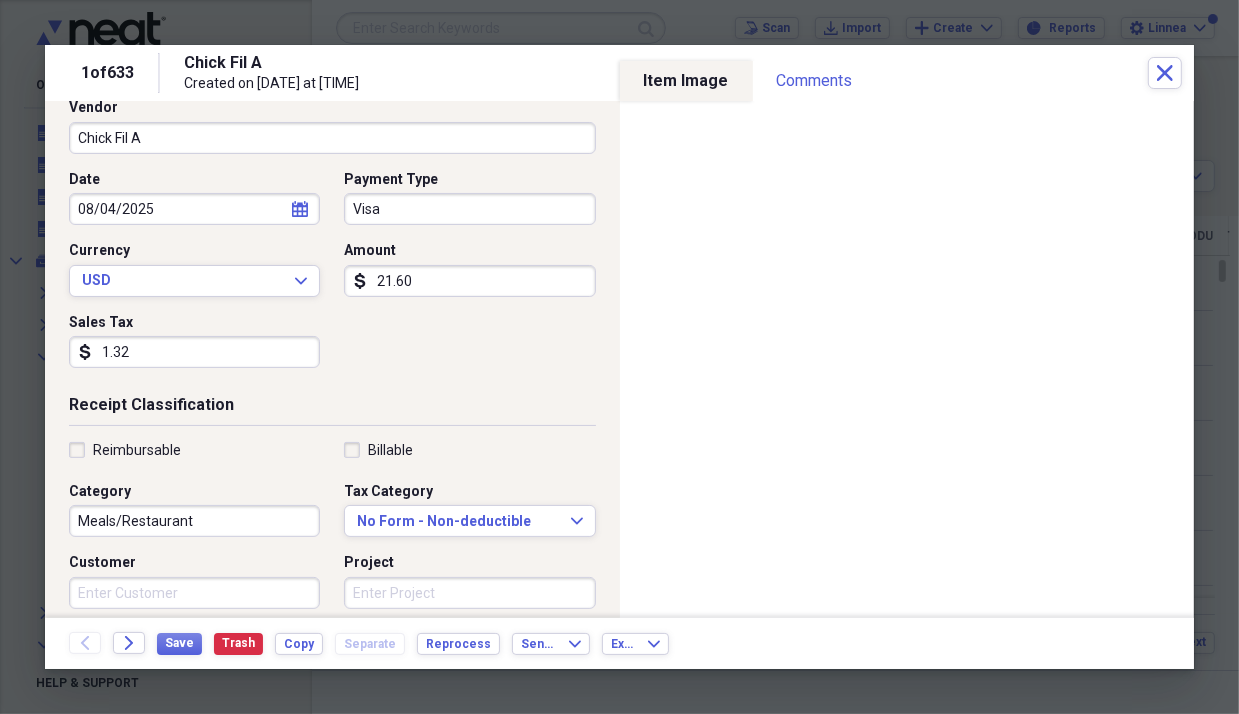 scroll, scrollTop: 149, scrollLeft: 0, axis: vertical 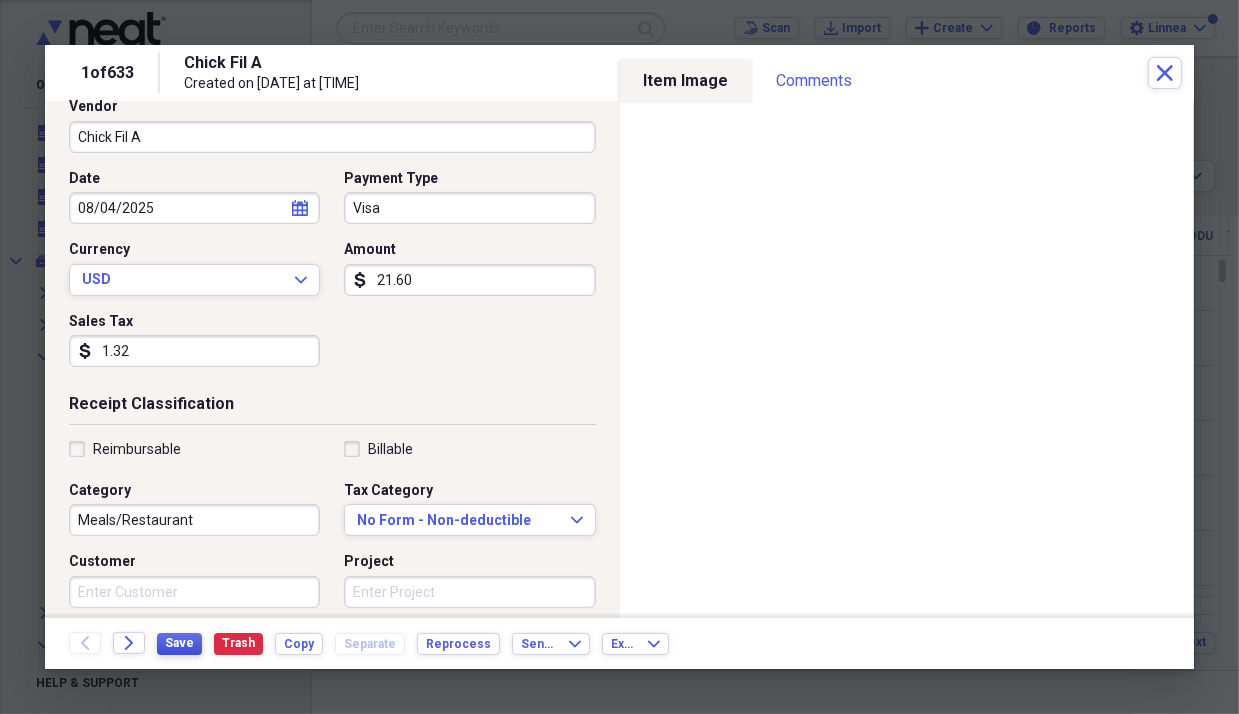 click on "Save" at bounding box center [179, 644] 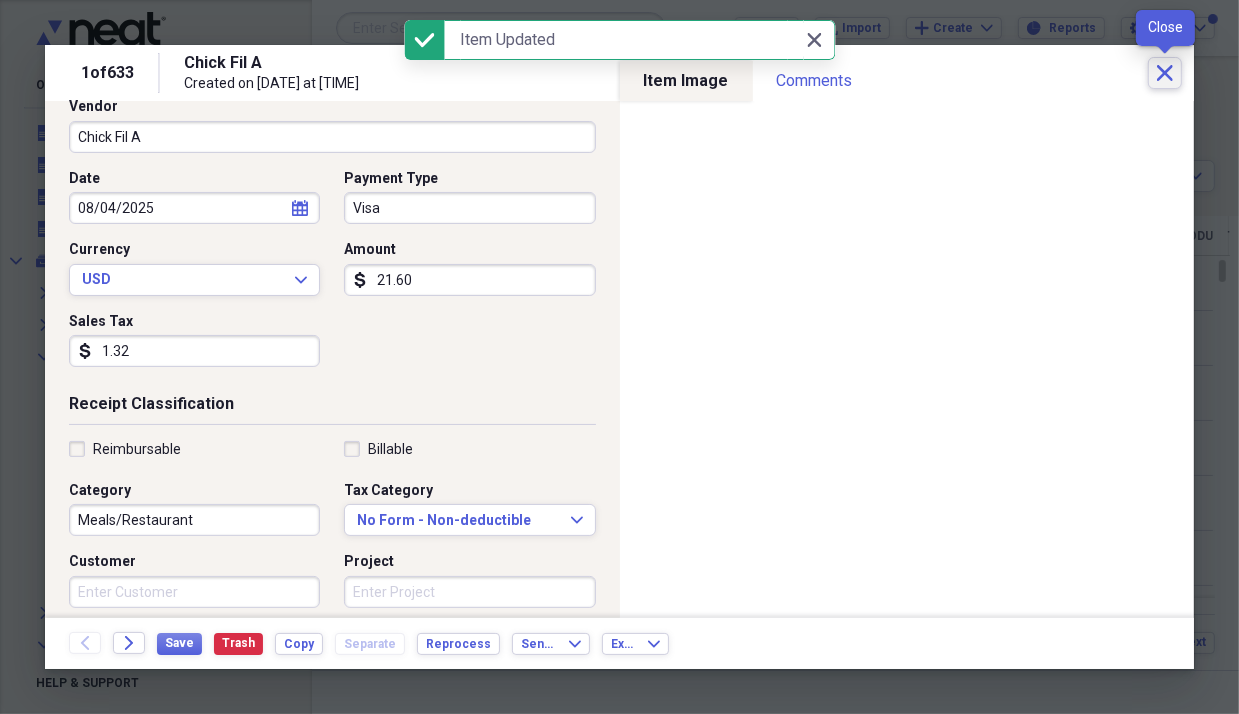 click 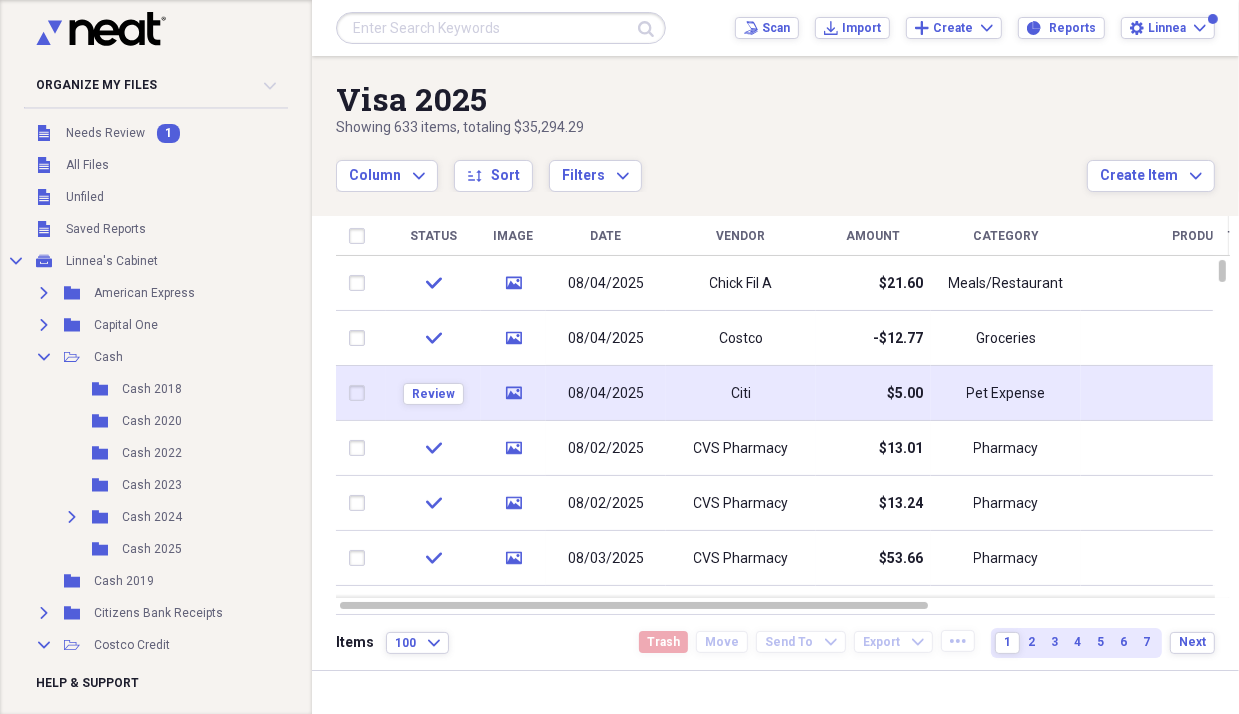 click on "Citi" at bounding box center [741, 393] 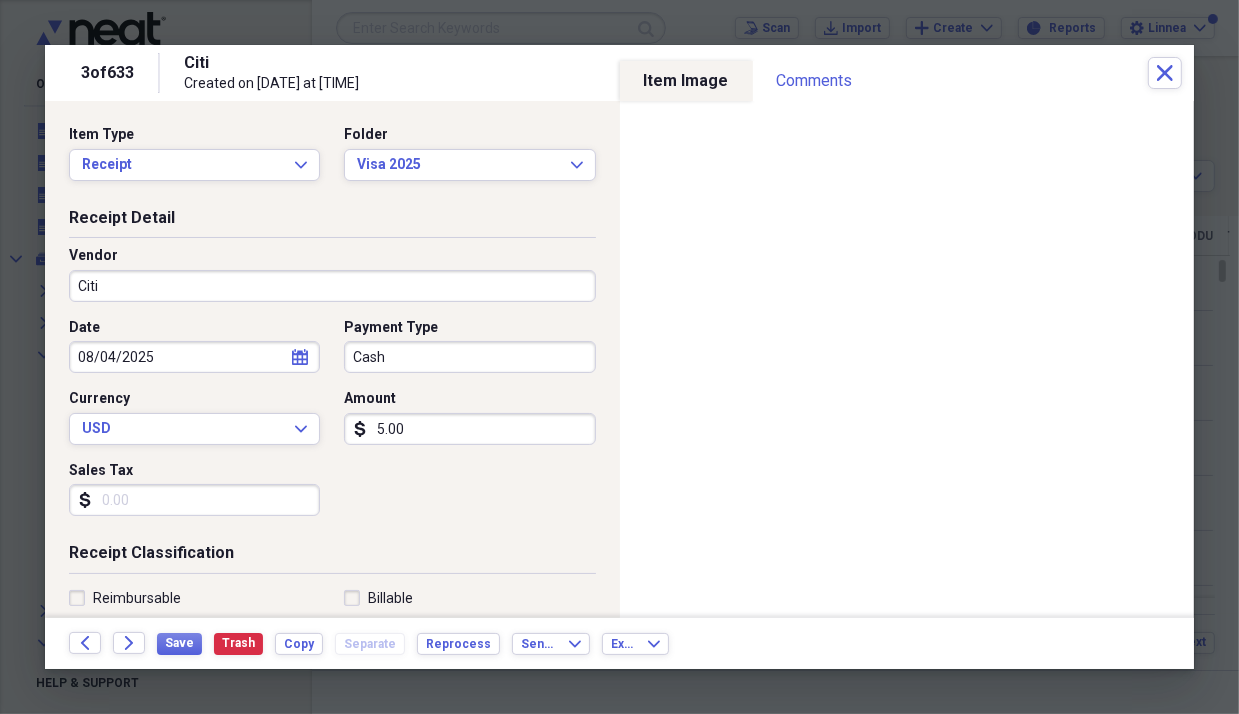 click on "Citi" at bounding box center [332, 286] 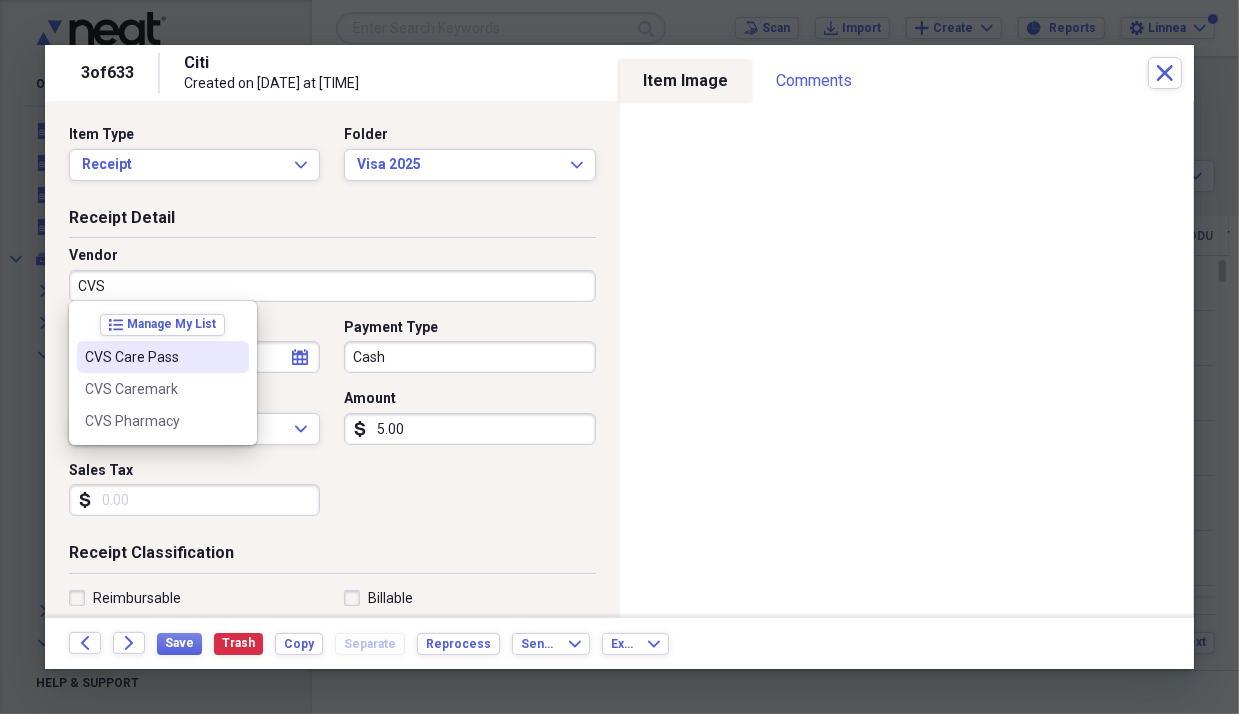 click on "CVS Care Pass" at bounding box center (151, 357) 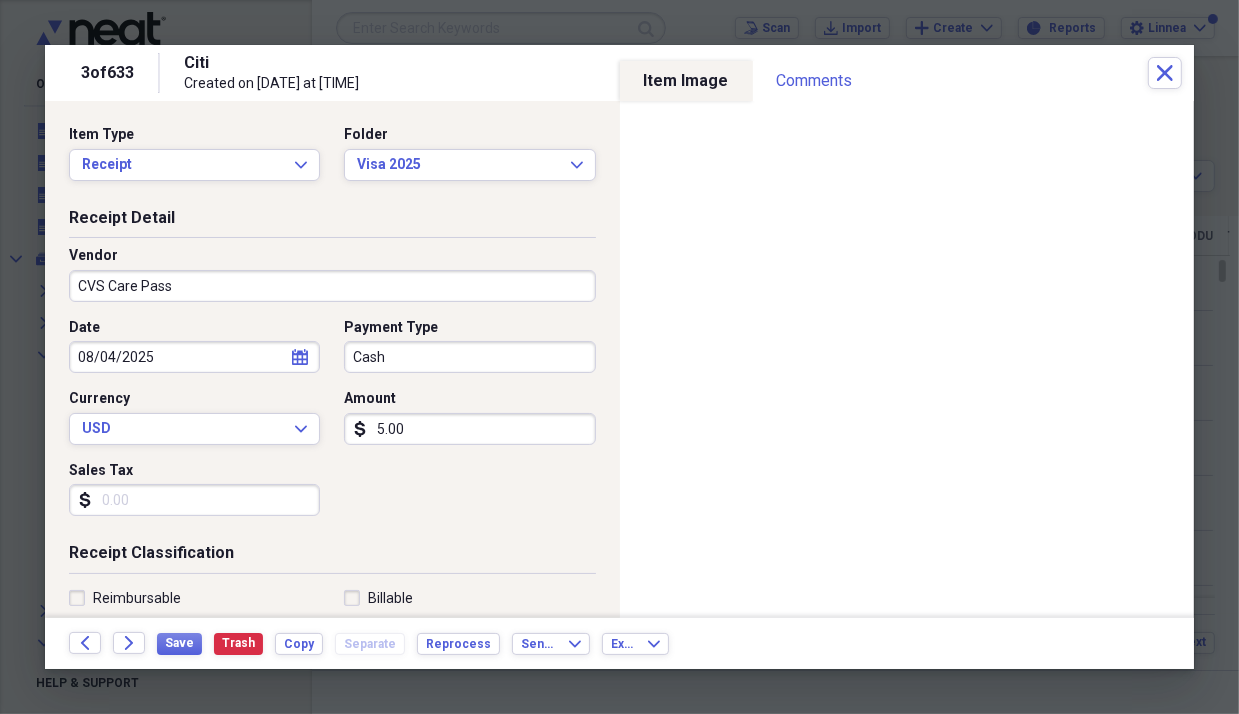 type on "Subscription" 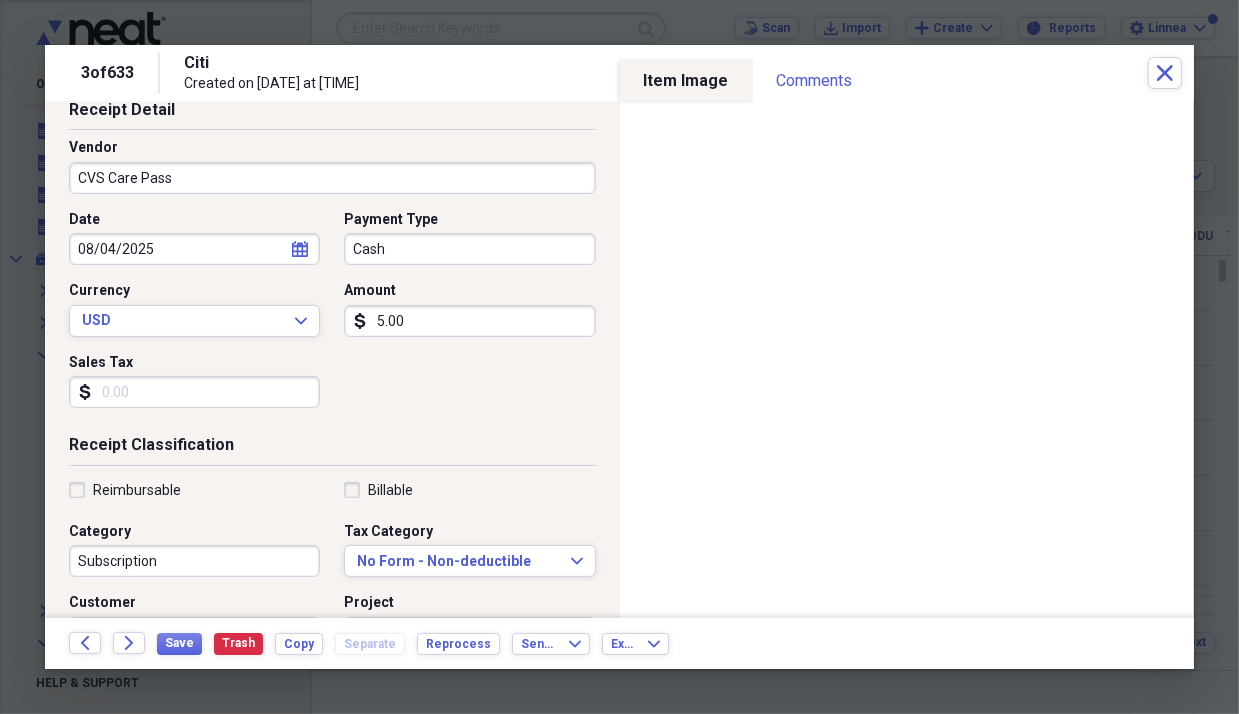 scroll, scrollTop: 126, scrollLeft: 0, axis: vertical 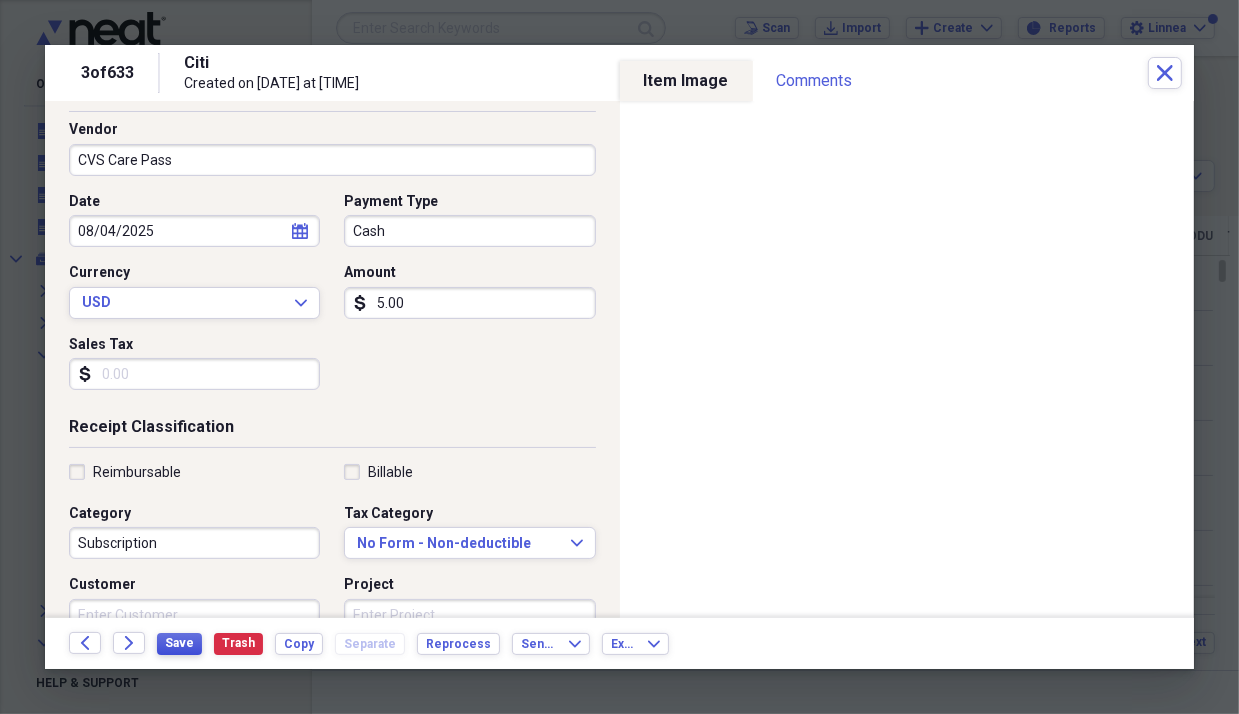 click on "Save" at bounding box center [179, 643] 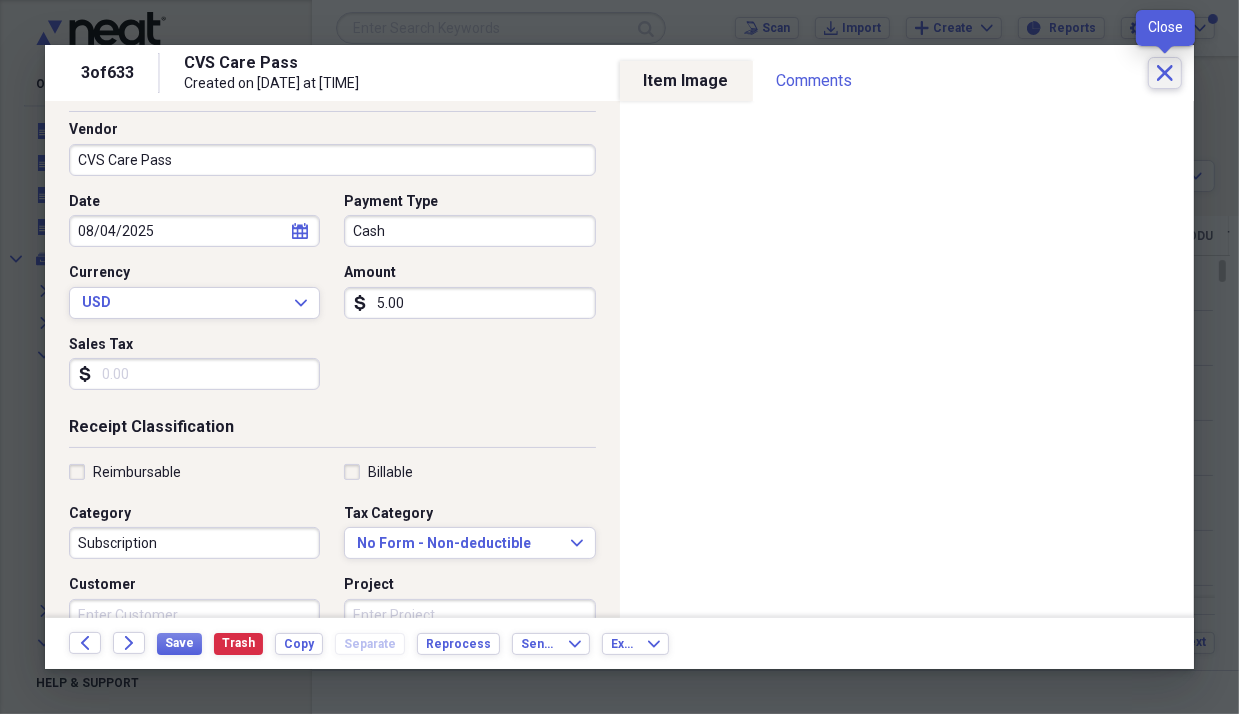 click on "Close" at bounding box center (1165, 73) 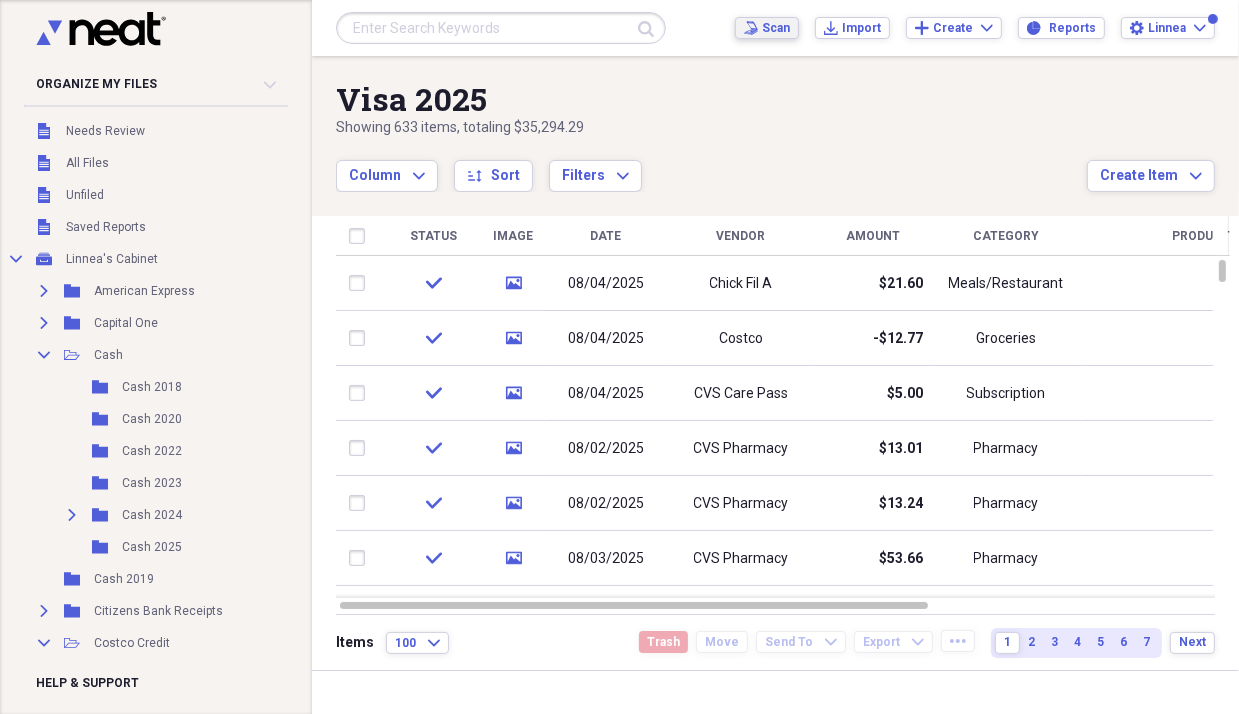 click on "Scan" at bounding box center [776, 28] 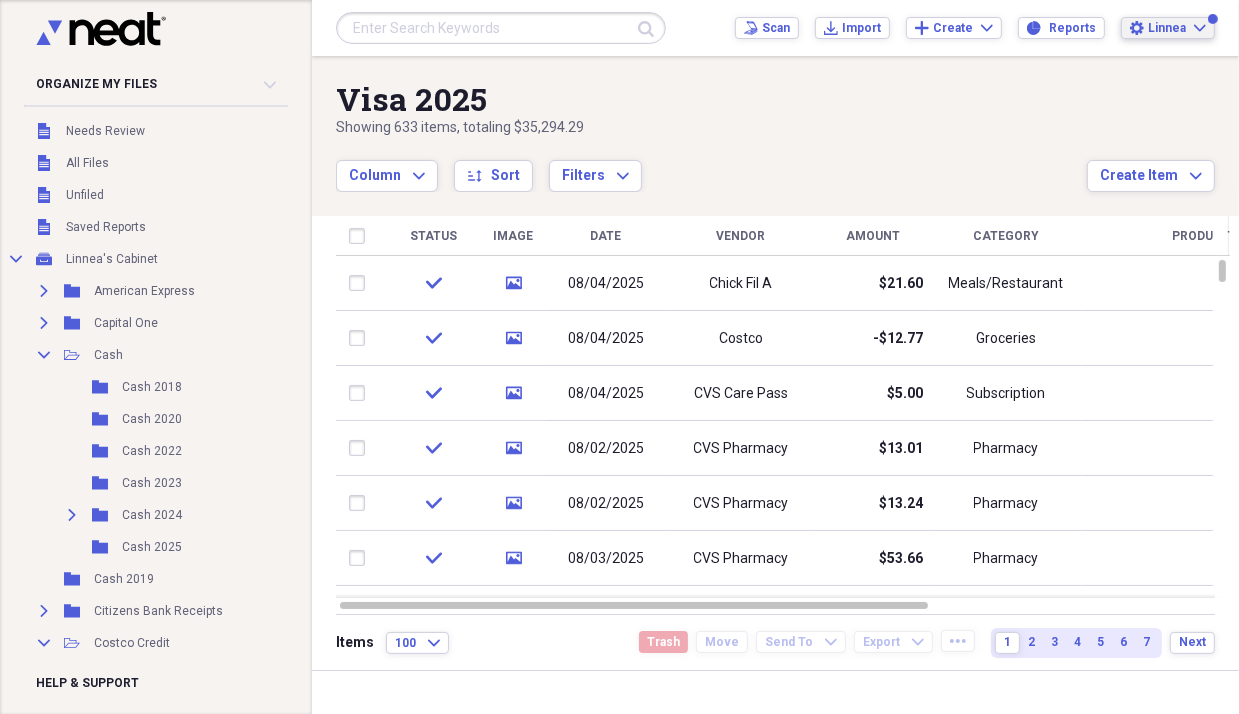 click on "Settings" 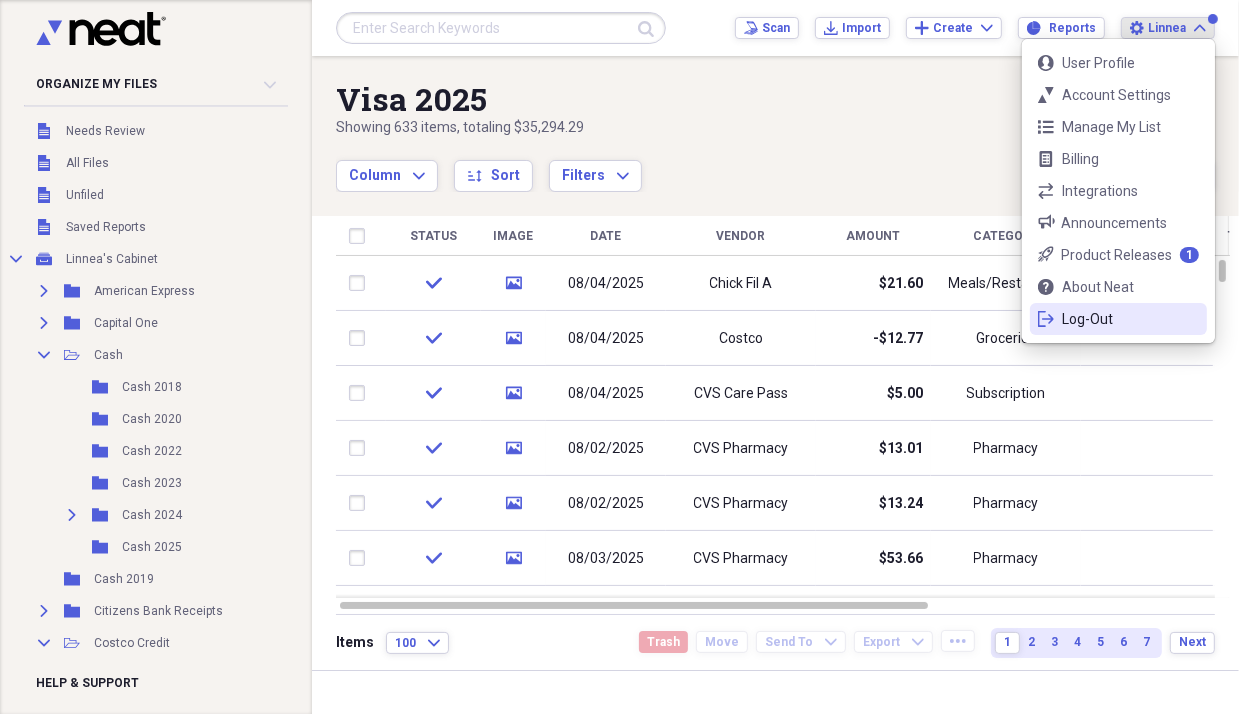 click on "Log-Out" at bounding box center [1118, 319] 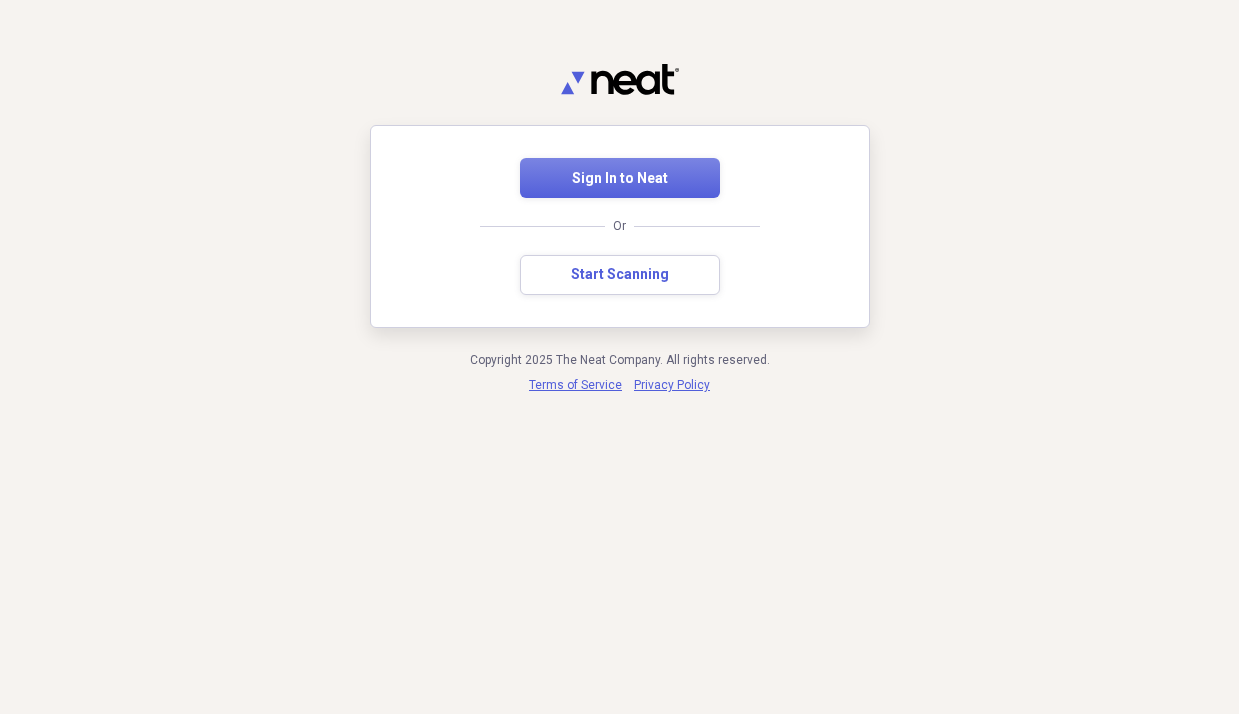 scroll, scrollTop: 0, scrollLeft: 0, axis: both 